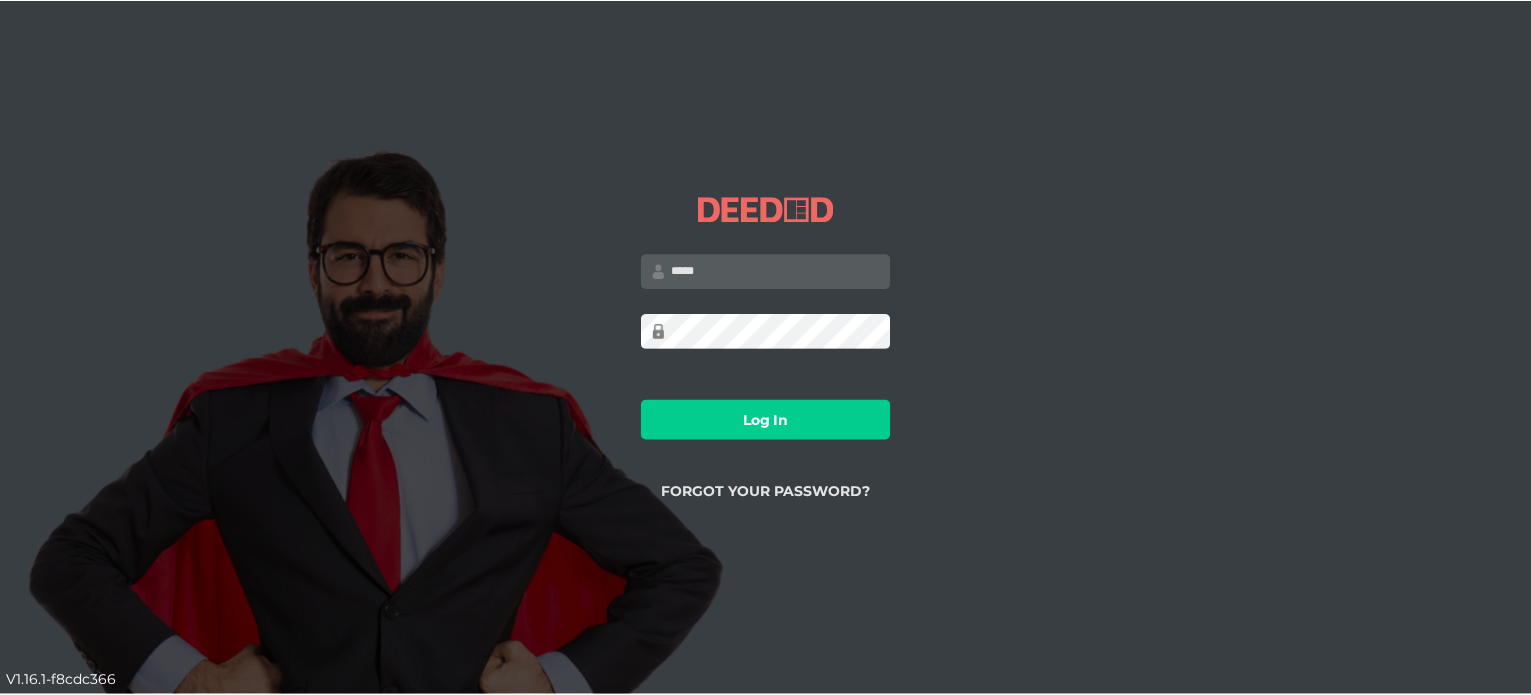 scroll, scrollTop: 0, scrollLeft: 0, axis: both 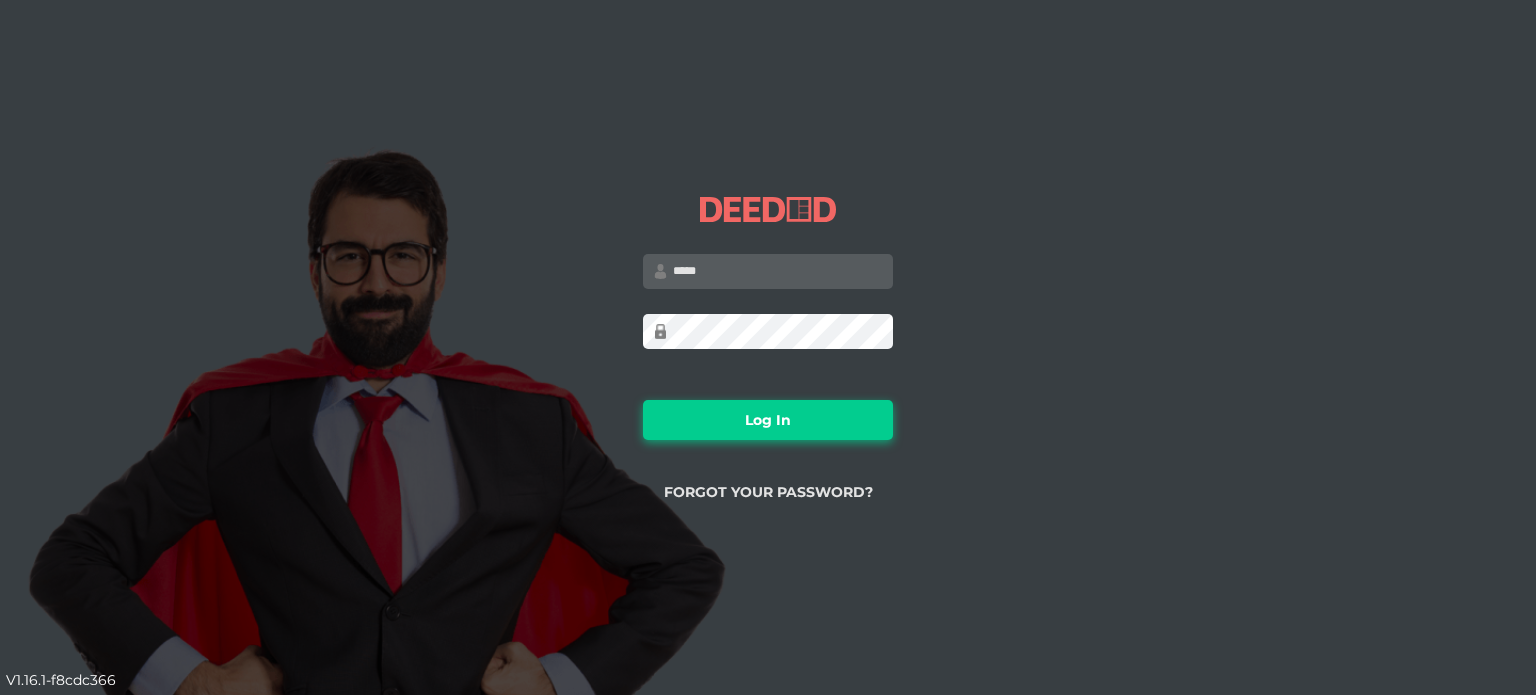 type on "**********" 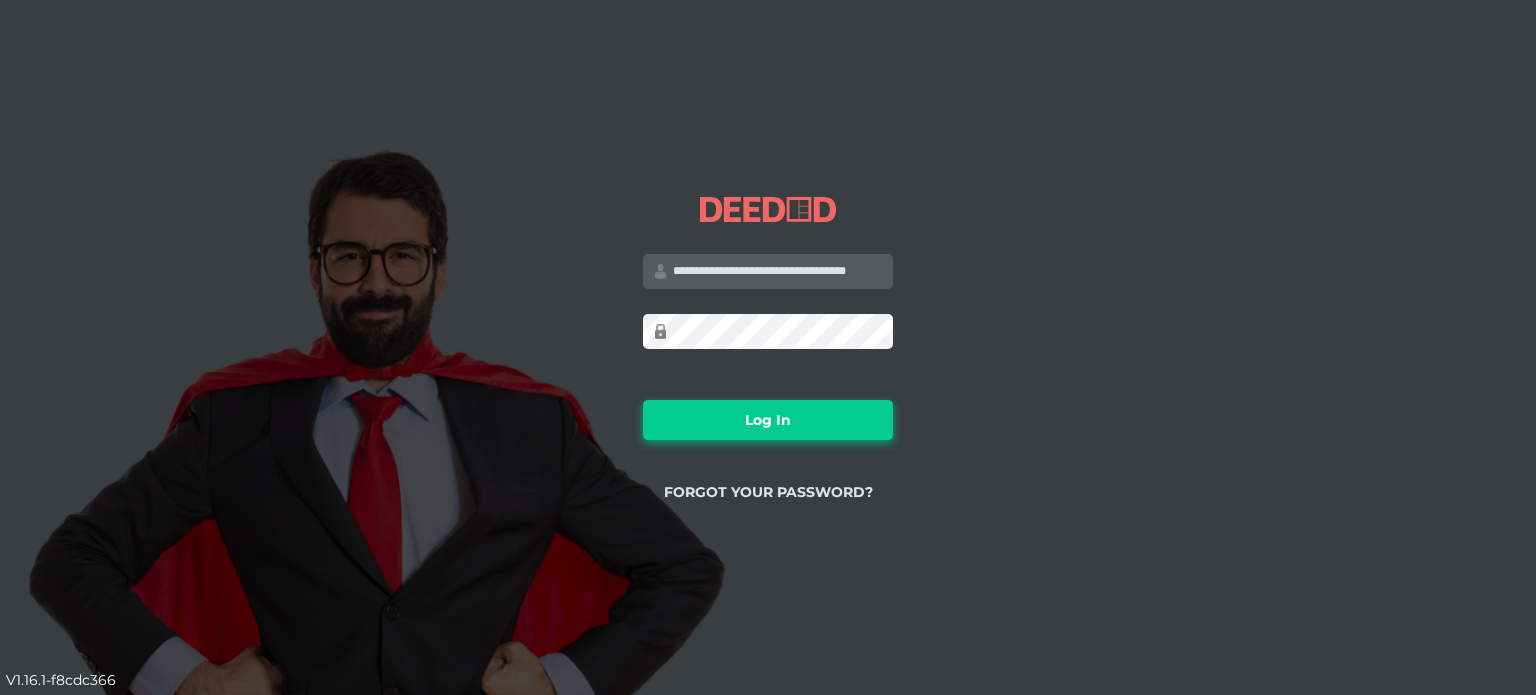 click on "Log In" at bounding box center (768, 420) 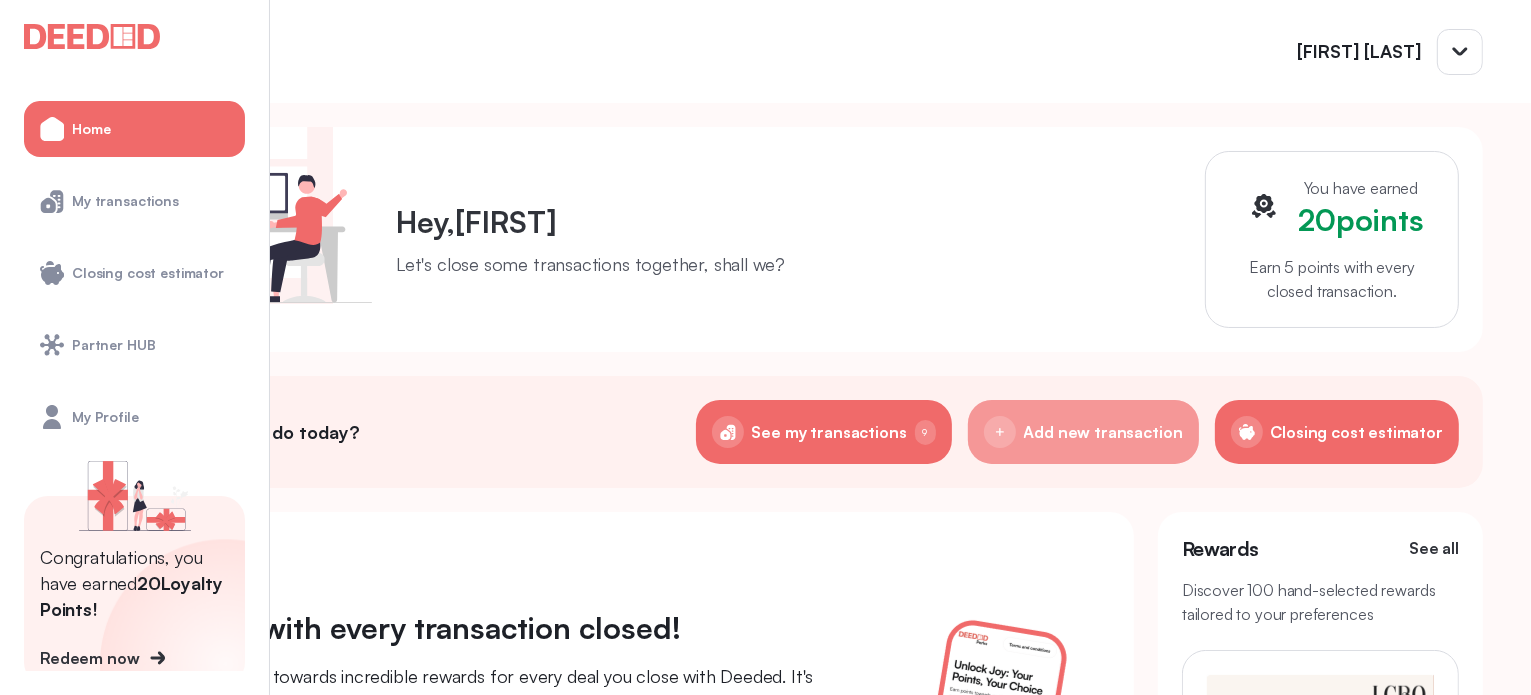 click on "Add new transaction" at bounding box center (829, 432) 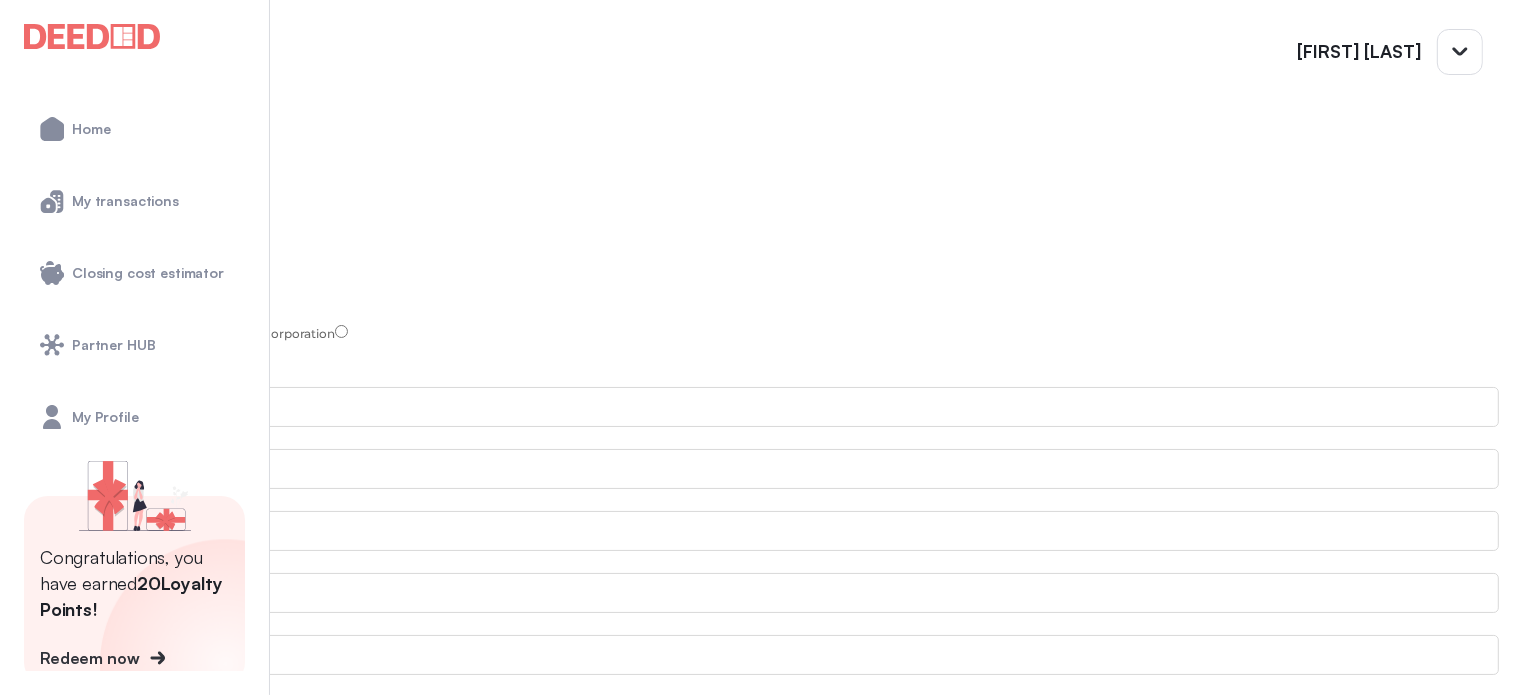 click at bounding box center [749, 228] 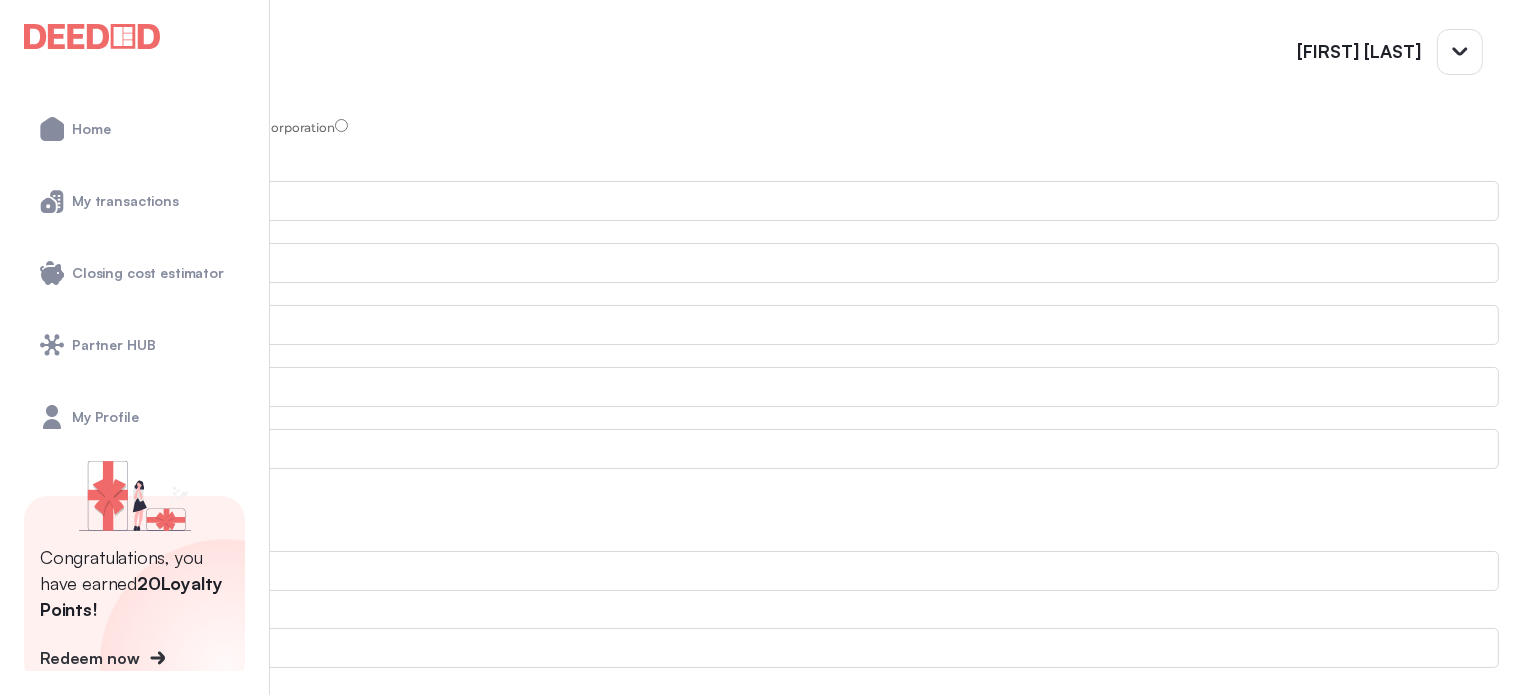 scroll, scrollTop: 208, scrollLeft: 0, axis: vertical 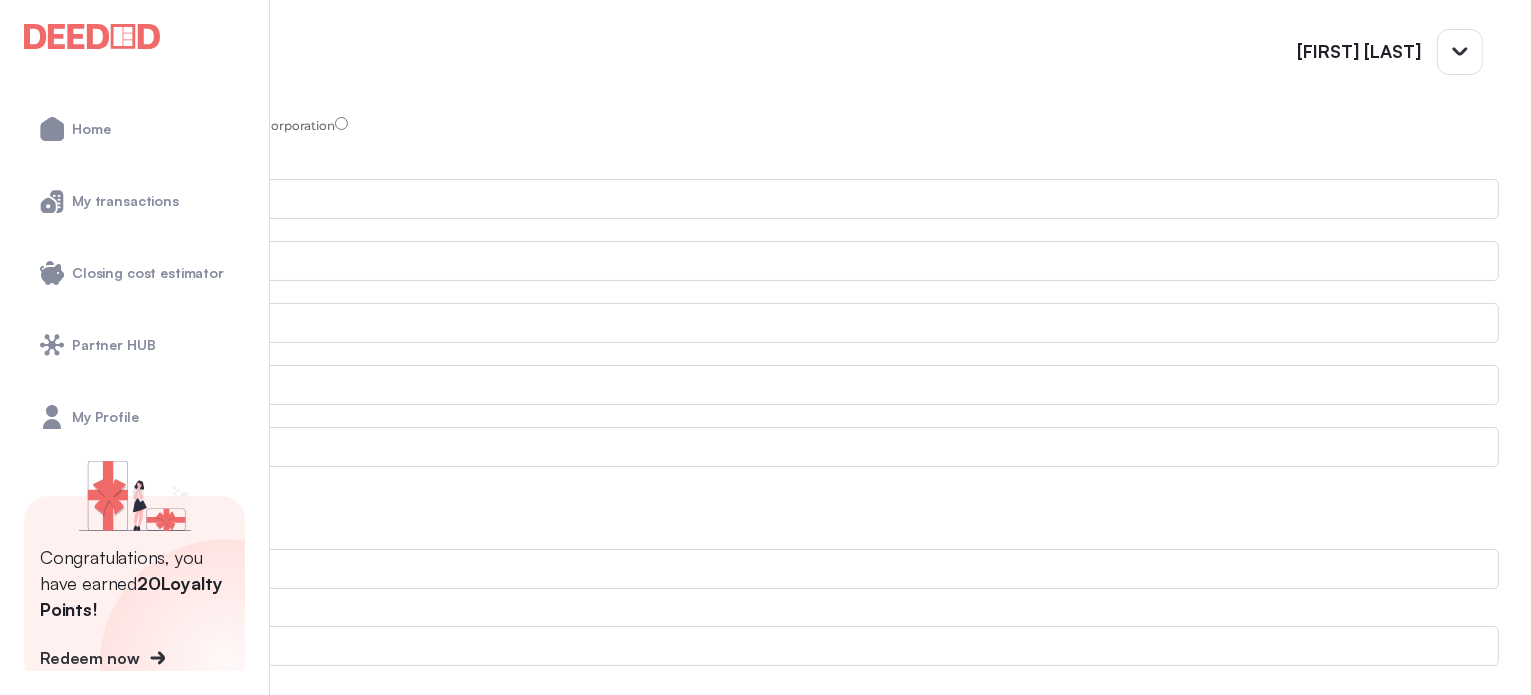 type on "*****" 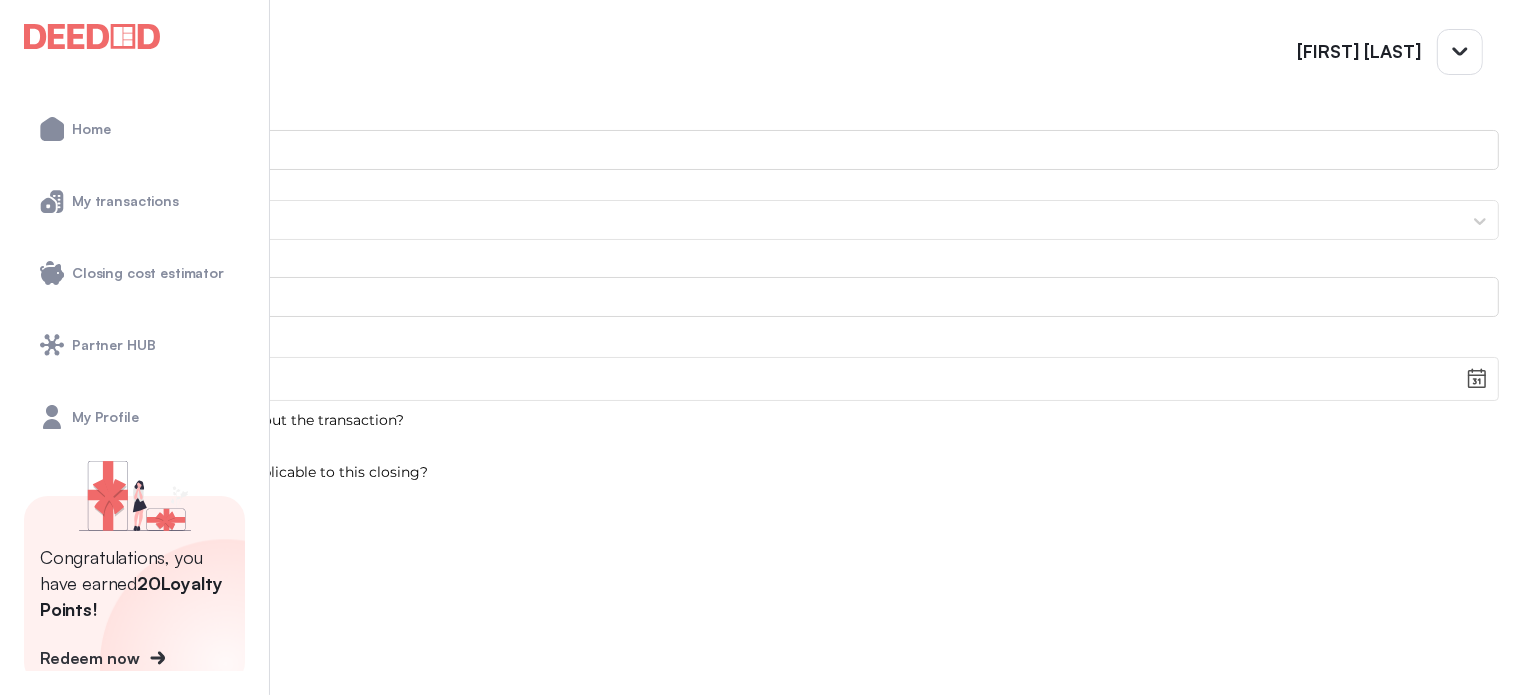 scroll, scrollTop: 717, scrollLeft: 0, axis: vertical 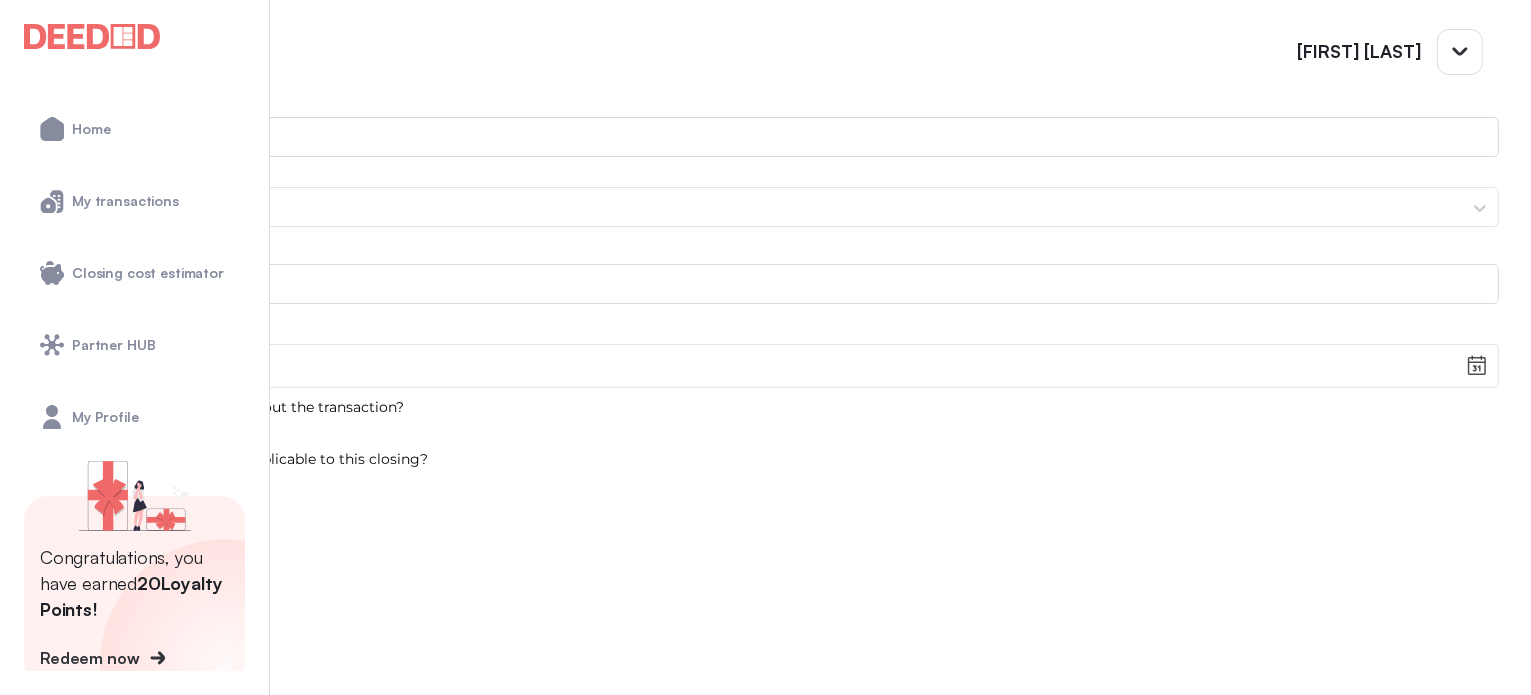 type on "**********" 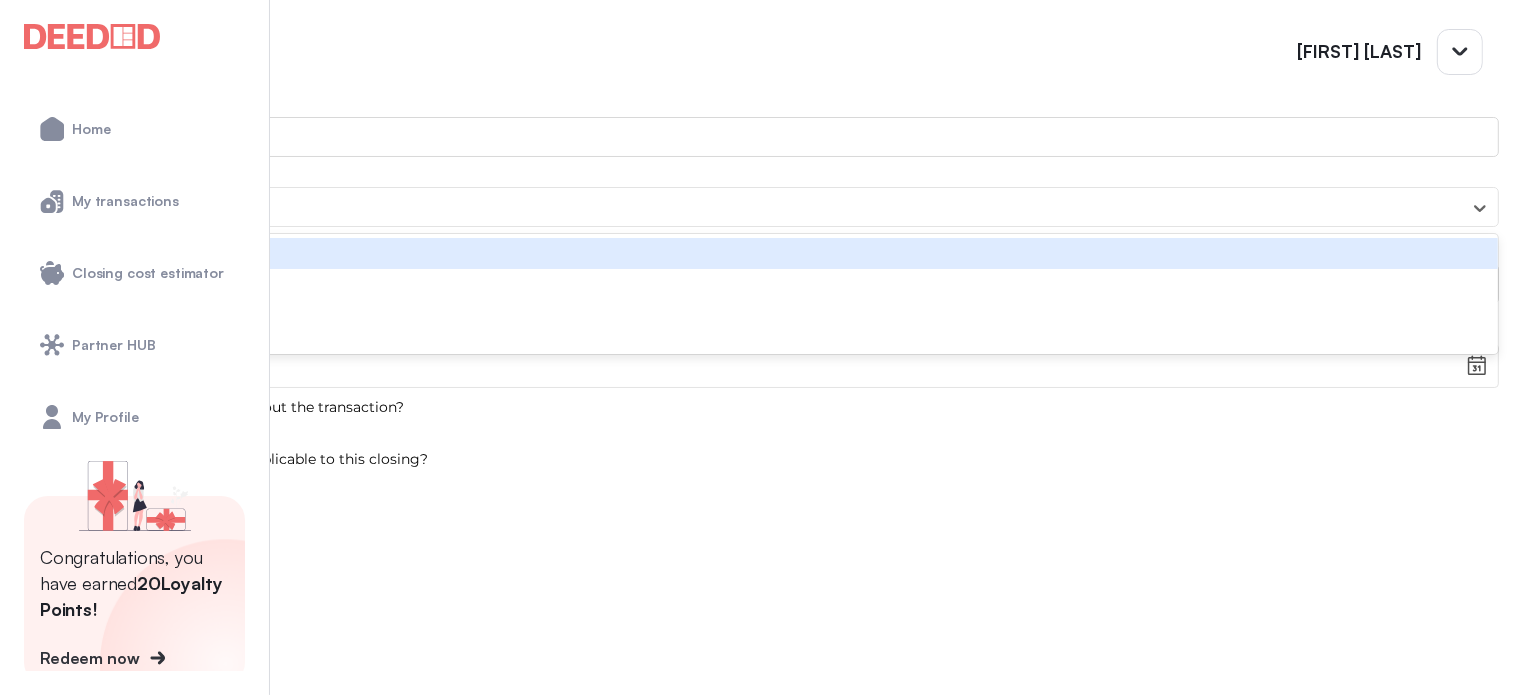 click on "ON" at bounding box center [749, 253] 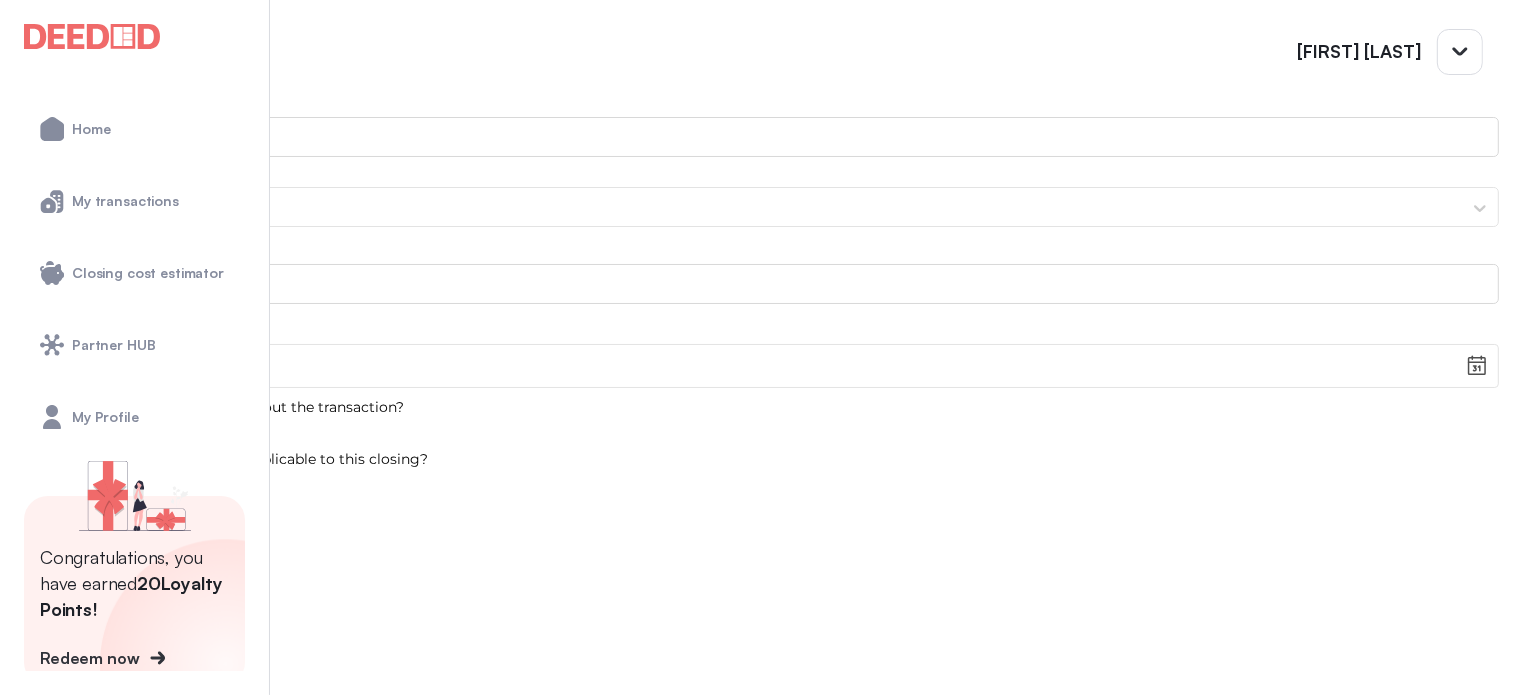 click on "Postal Code Field is required" at bounding box center (749, 284) 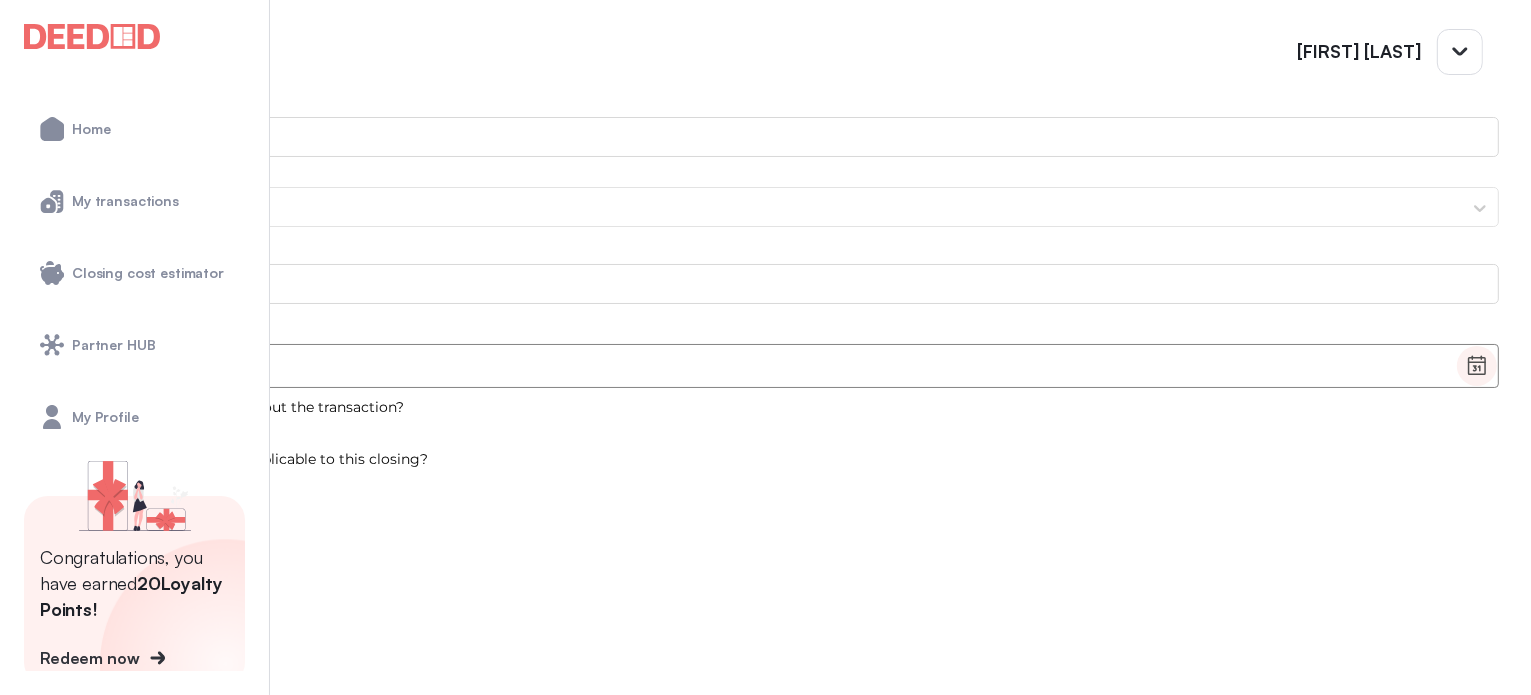 type on "*******" 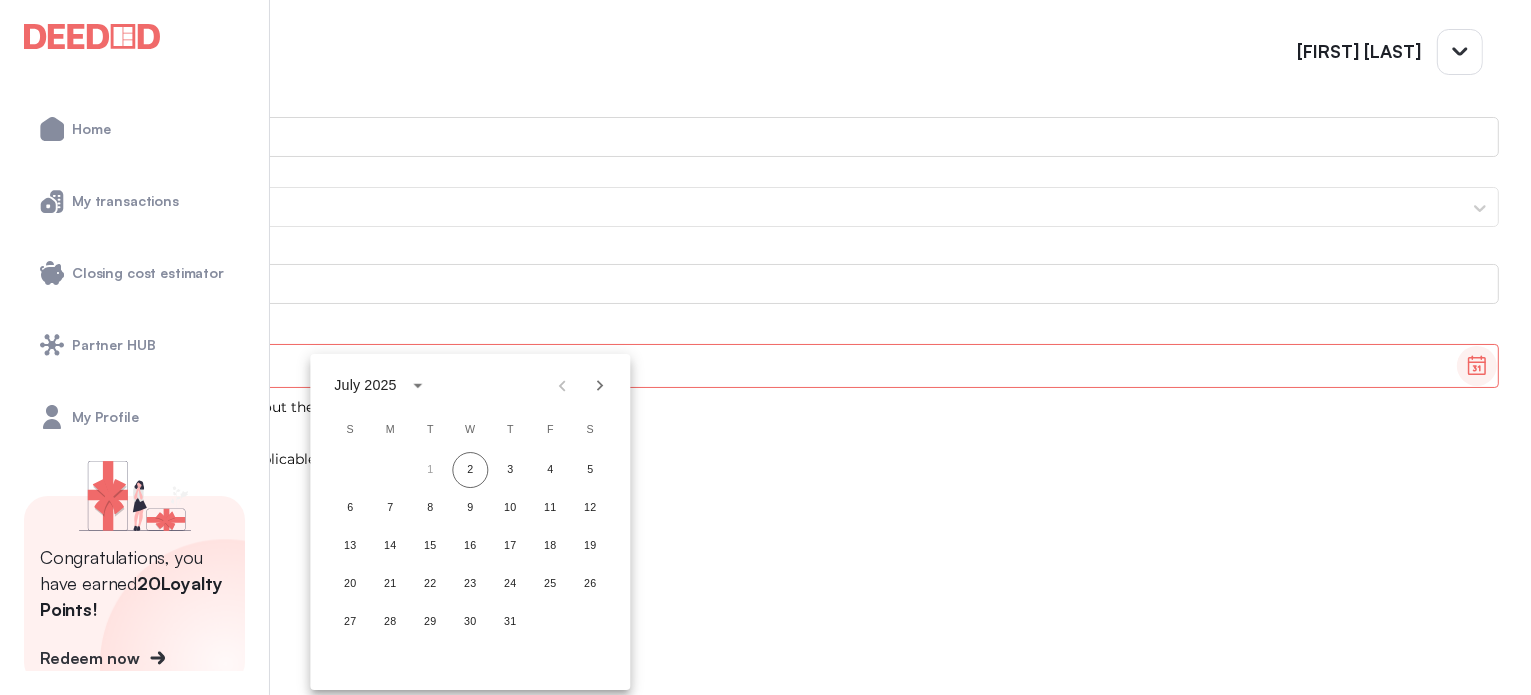click at bounding box center [599, 385] 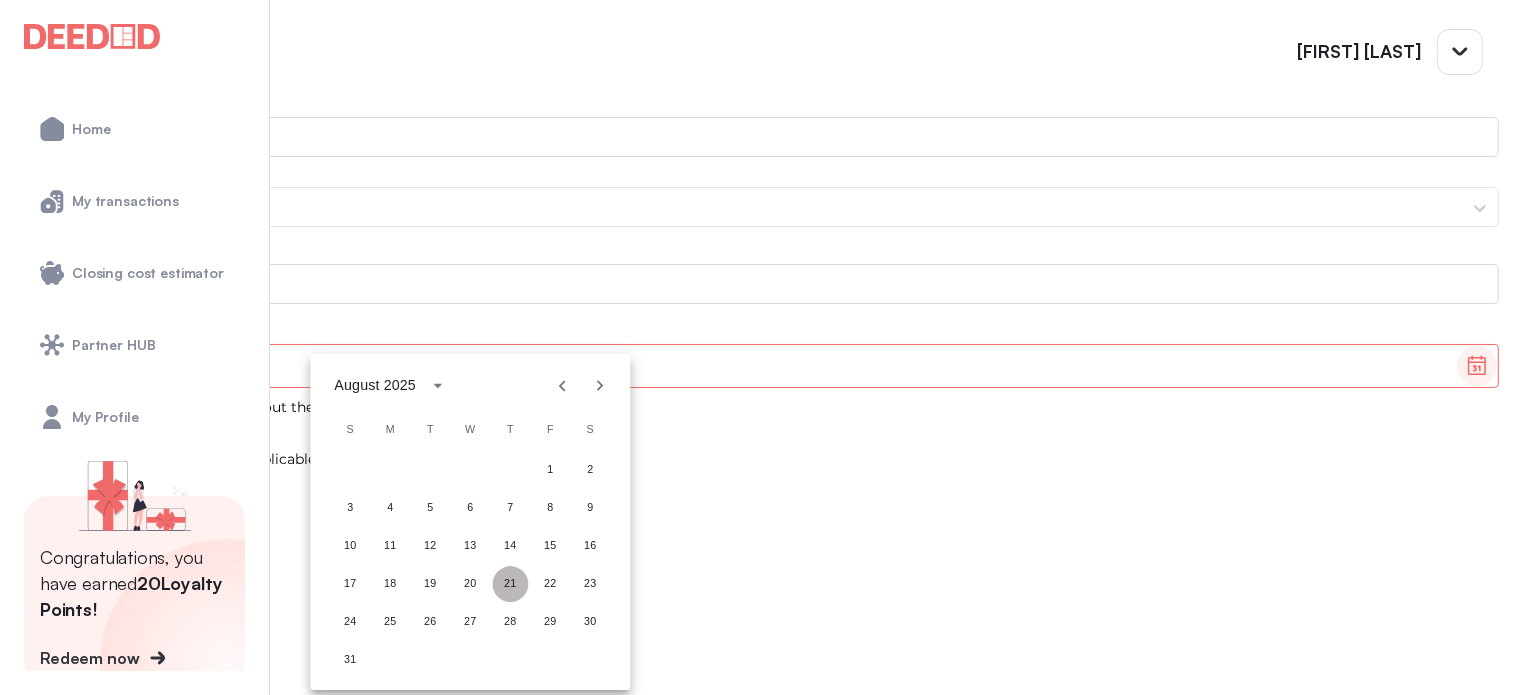 click on "21" at bounding box center (510, 508) 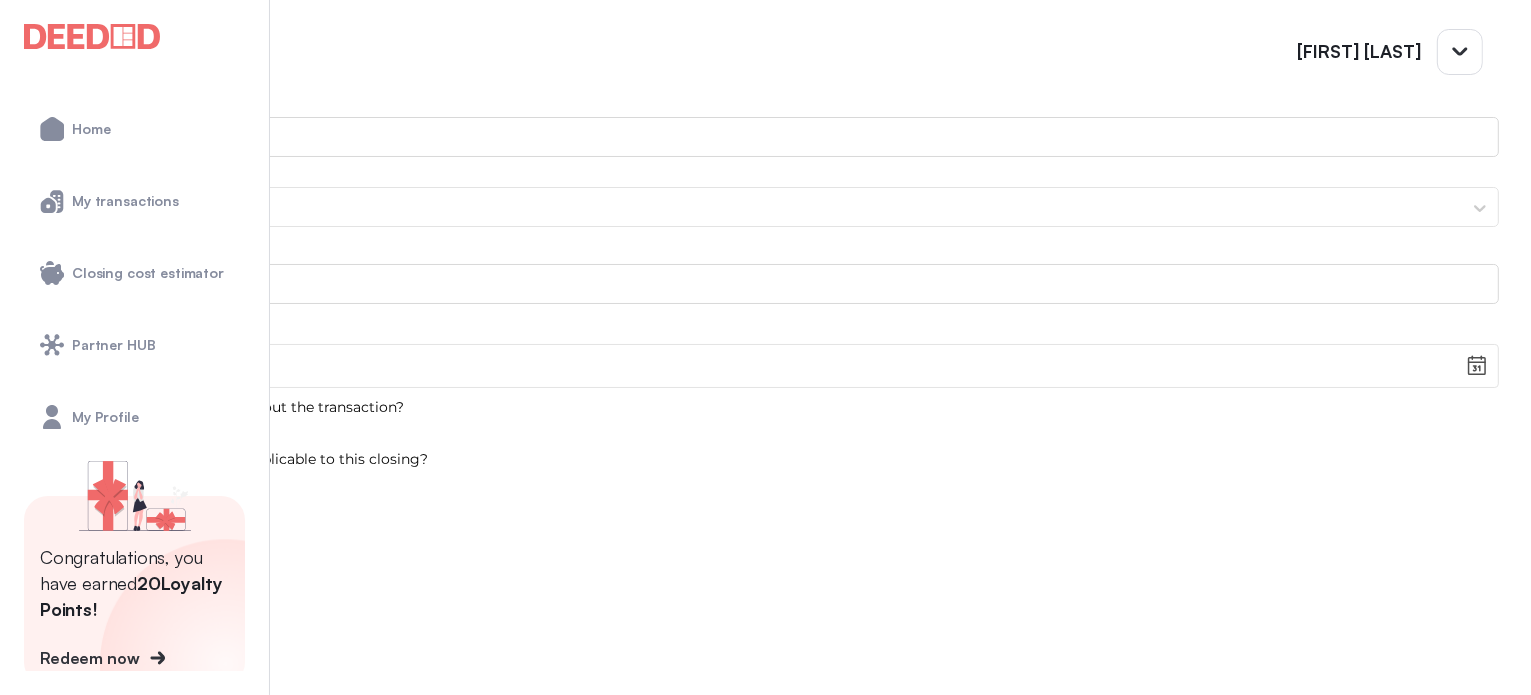click at bounding box center (75, 431) 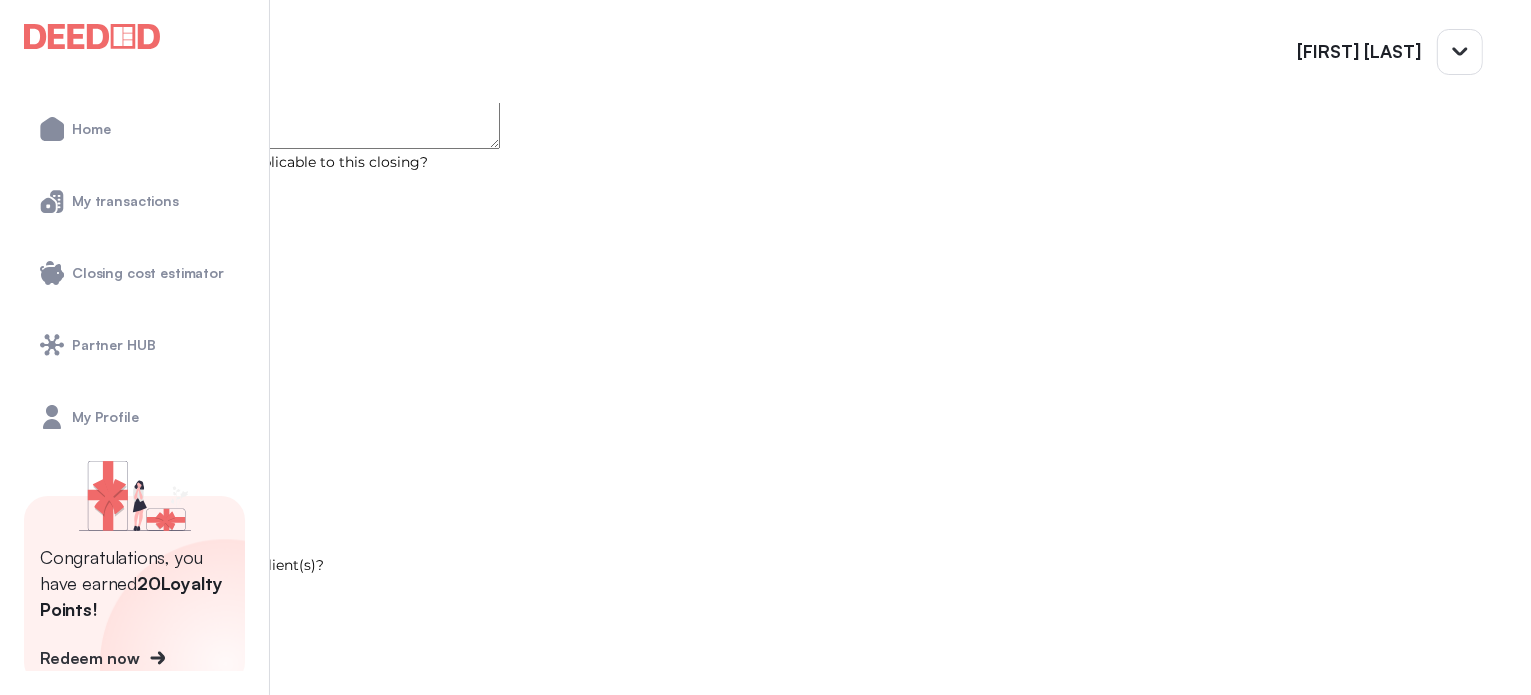 scroll, scrollTop: 1109, scrollLeft: 0, axis: vertical 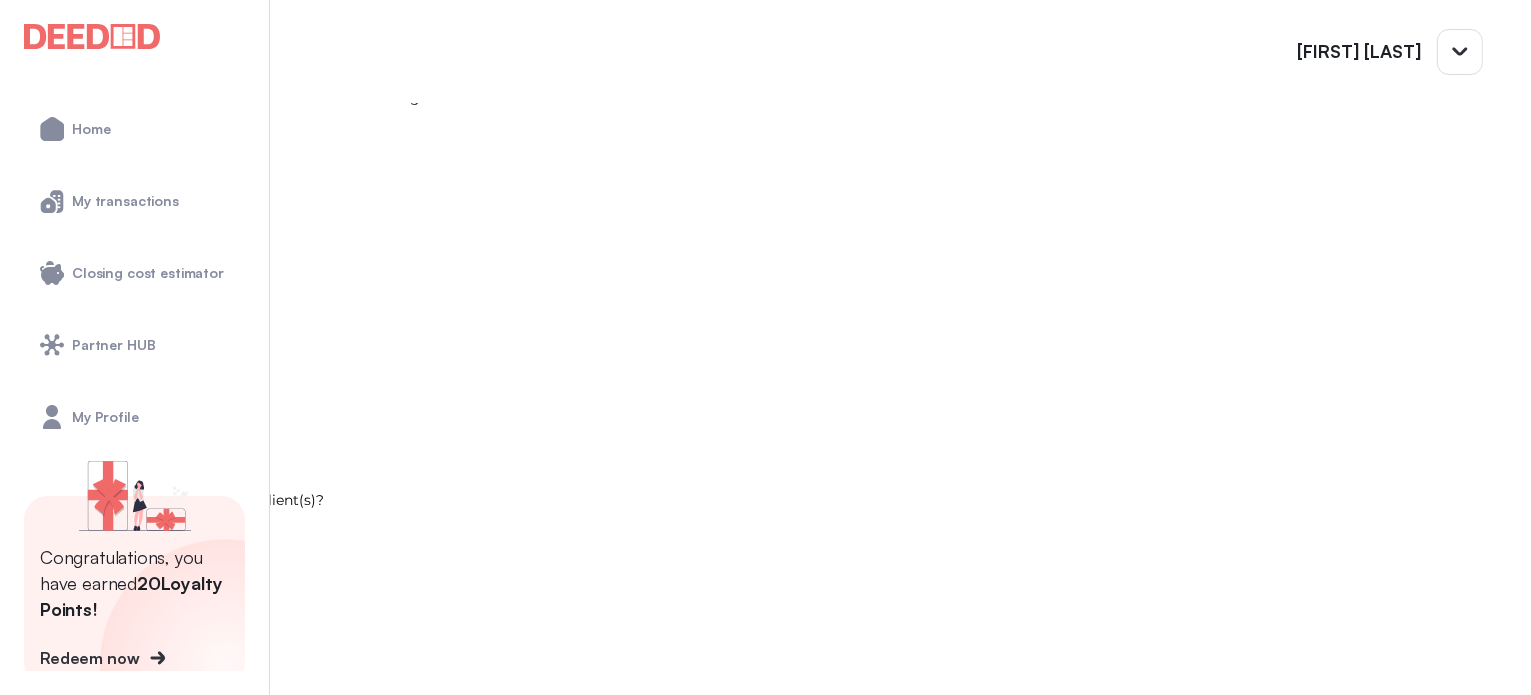 type on "**********" 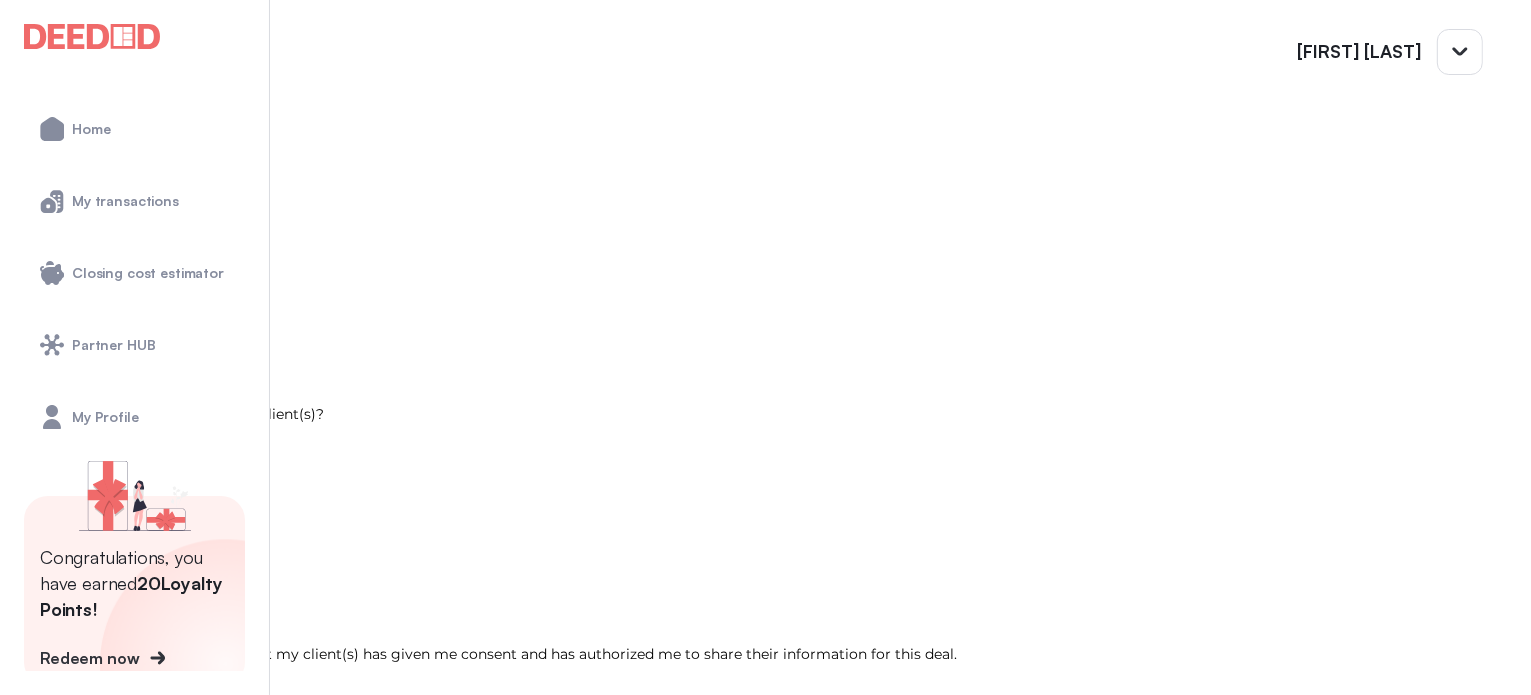 scroll, scrollTop: 1471, scrollLeft: 0, axis: vertical 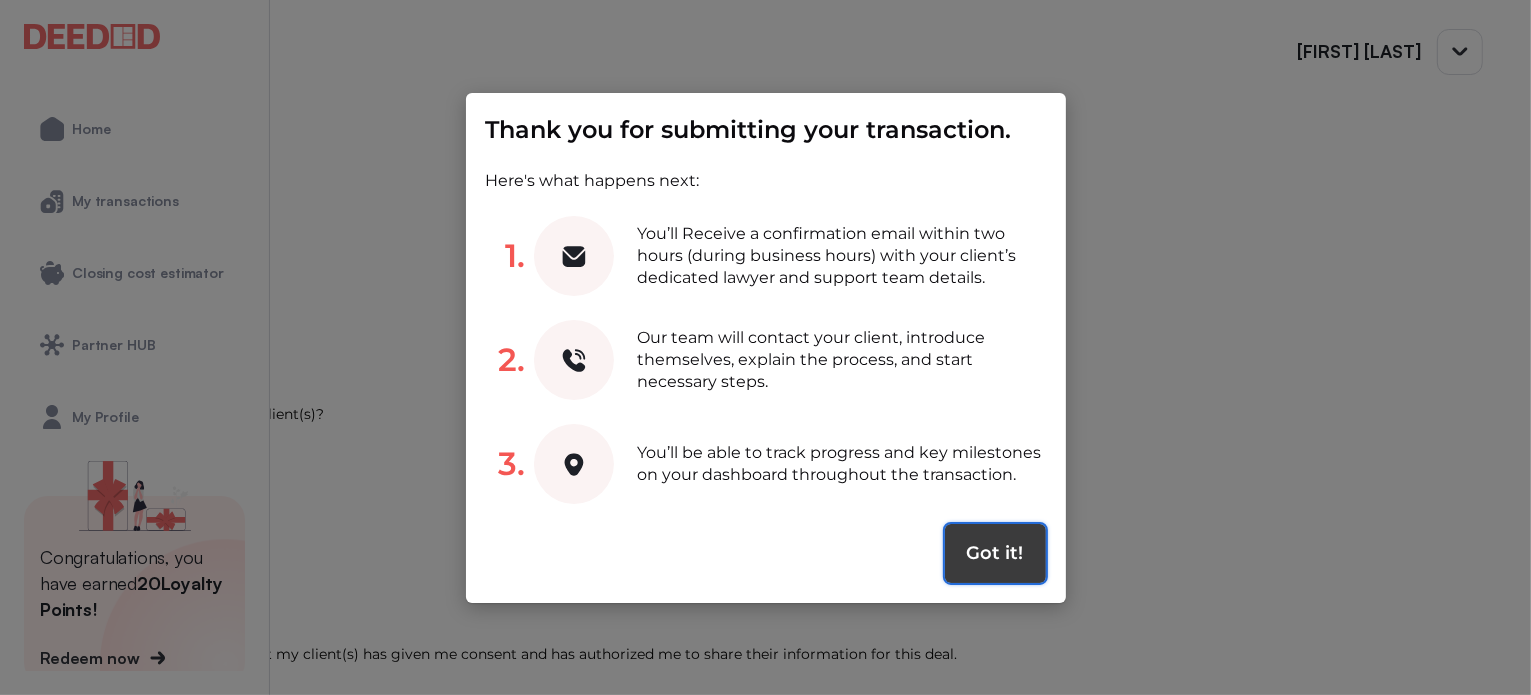 click on "Got it!" at bounding box center (995, 553) 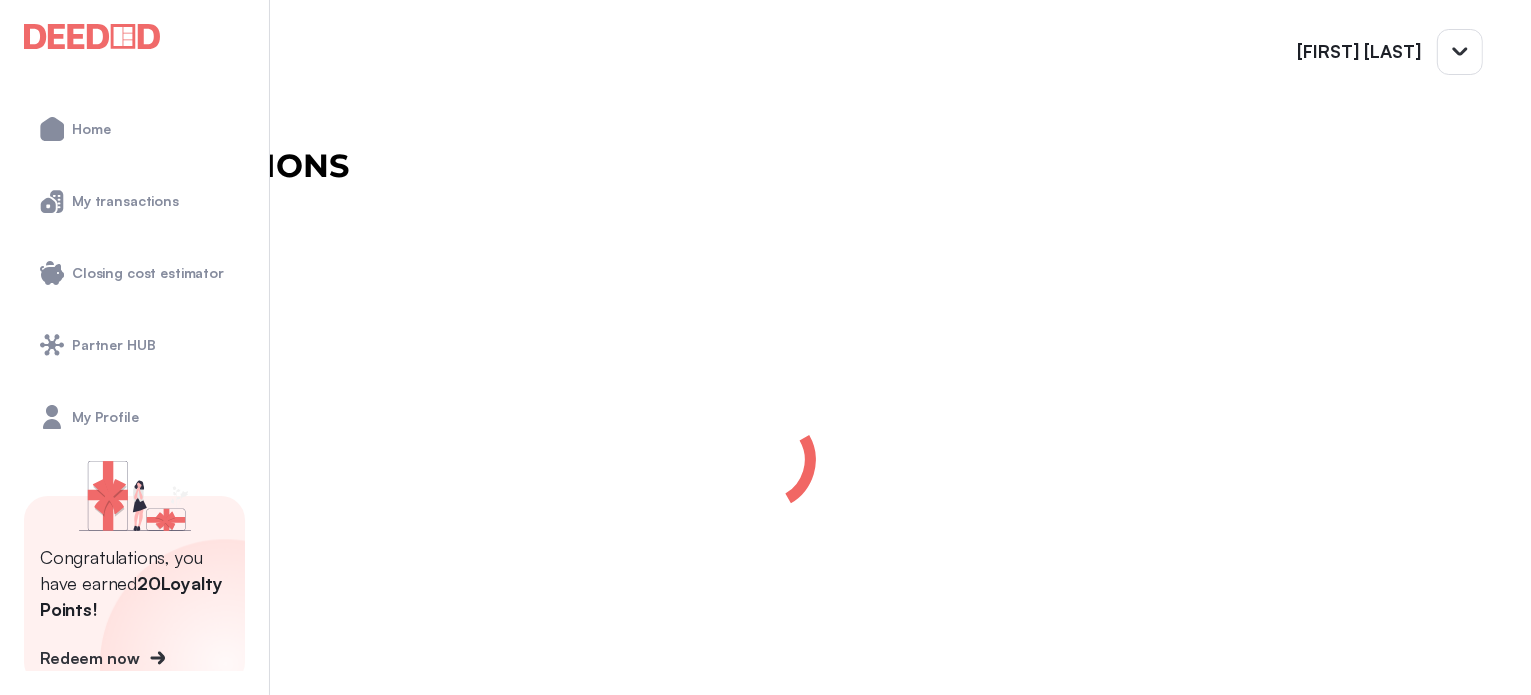scroll, scrollTop: 40, scrollLeft: 0, axis: vertical 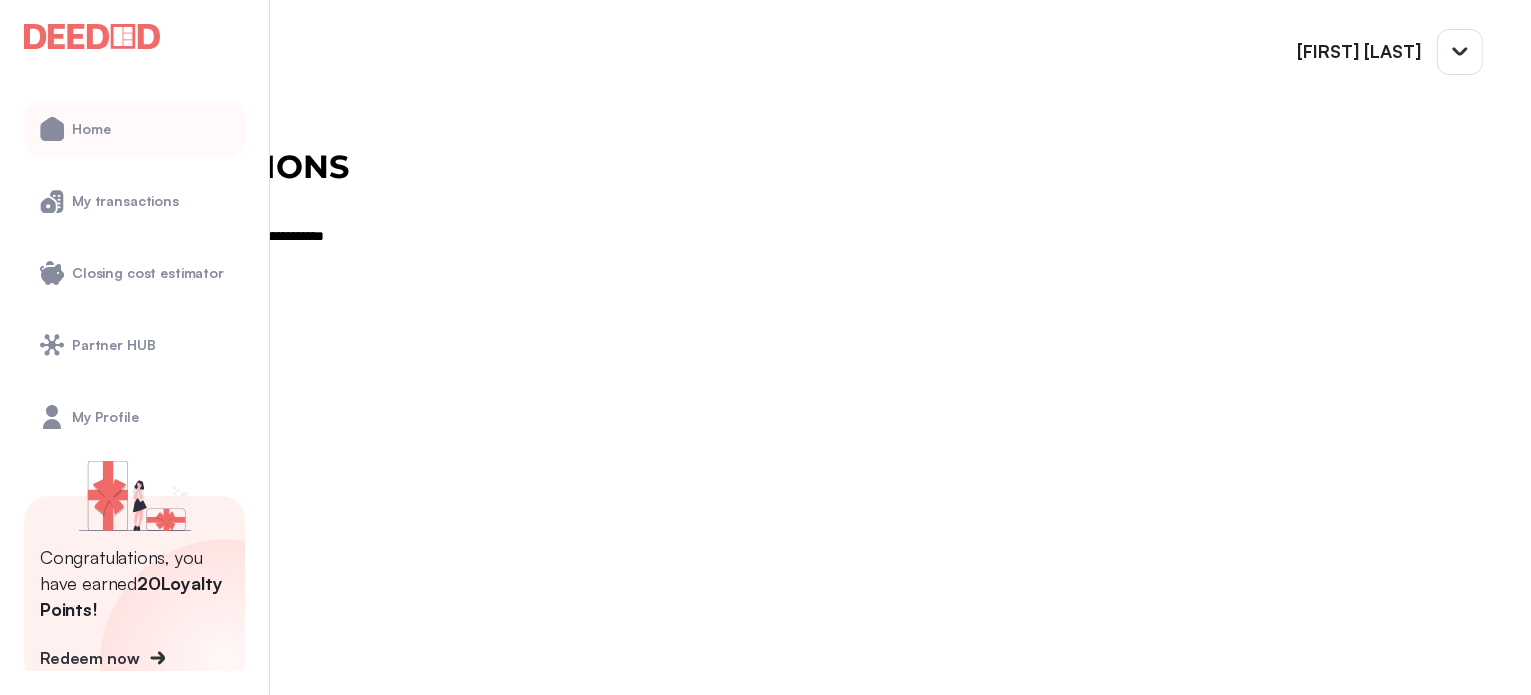click on "Home" at bounding box center [91, 129] 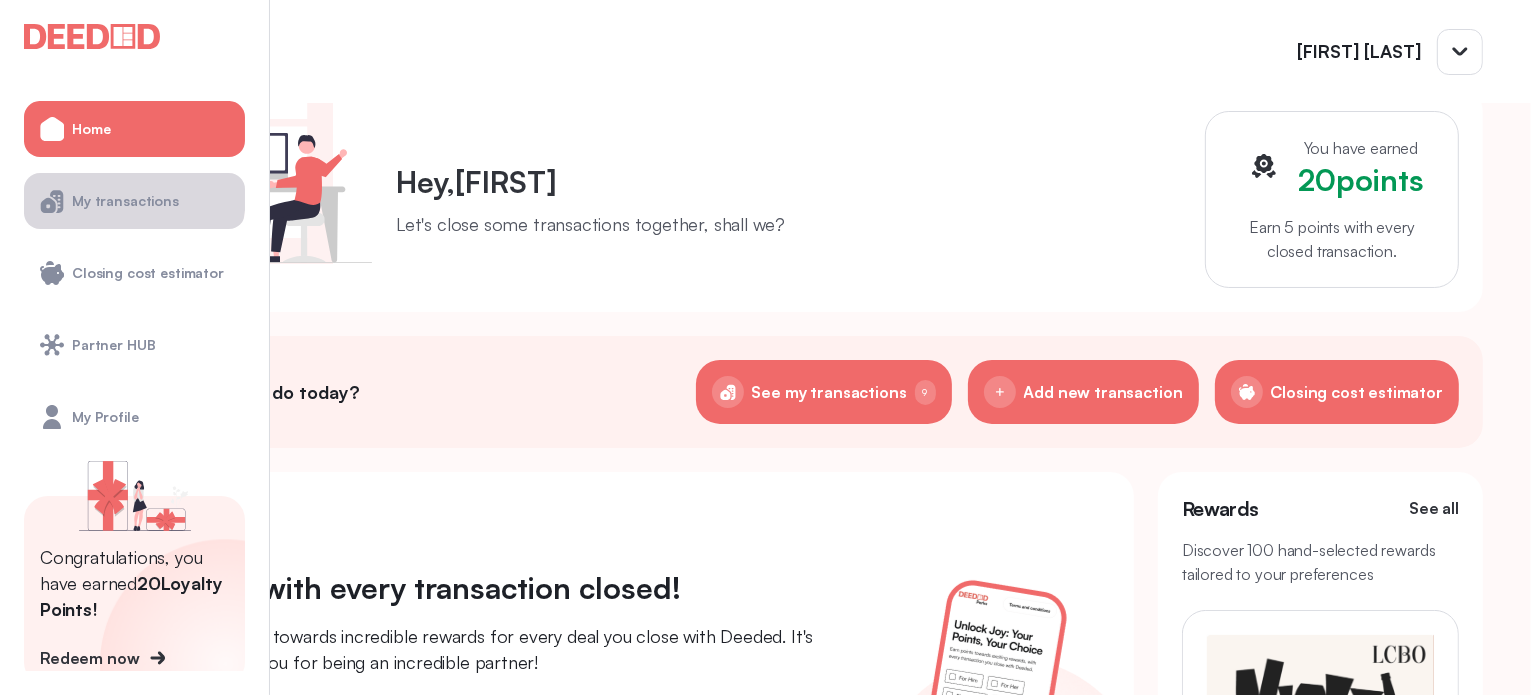click on "My transactions" at bounding box center (125, 201) 